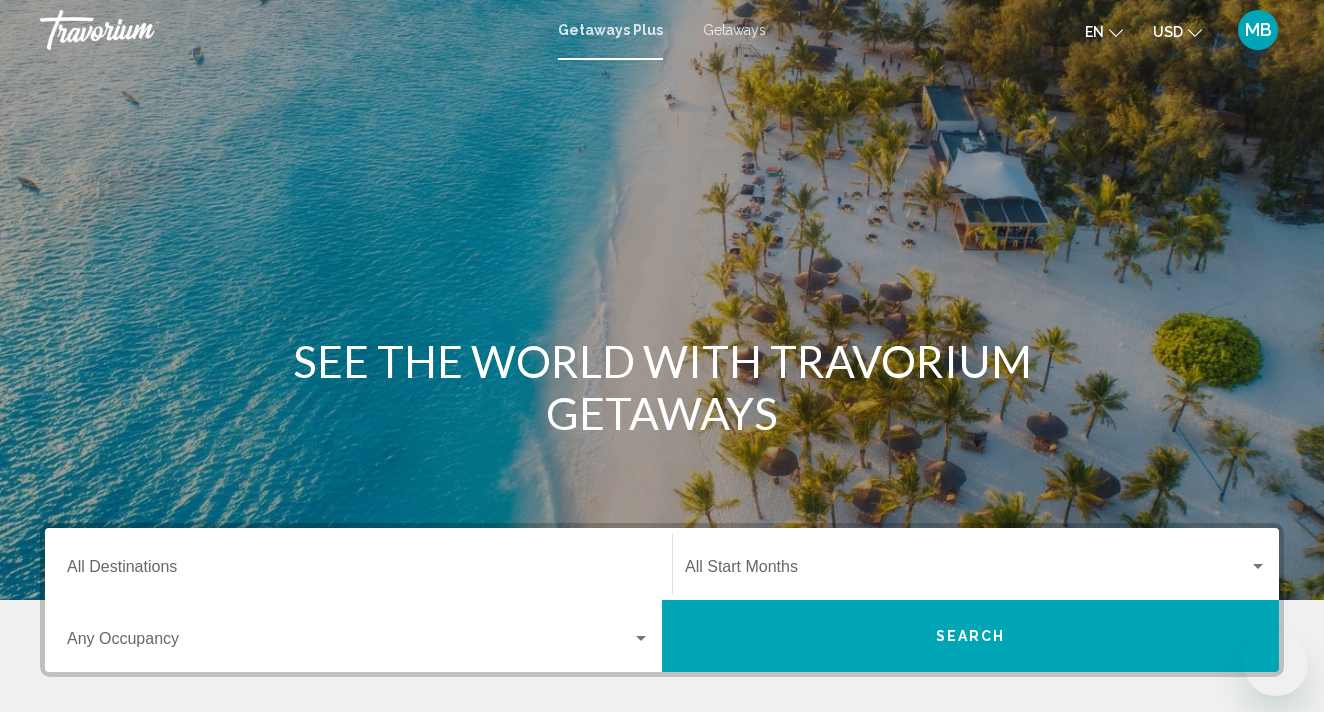 scroll, scrollTop: 0, scrollLeft: 0, axis: both 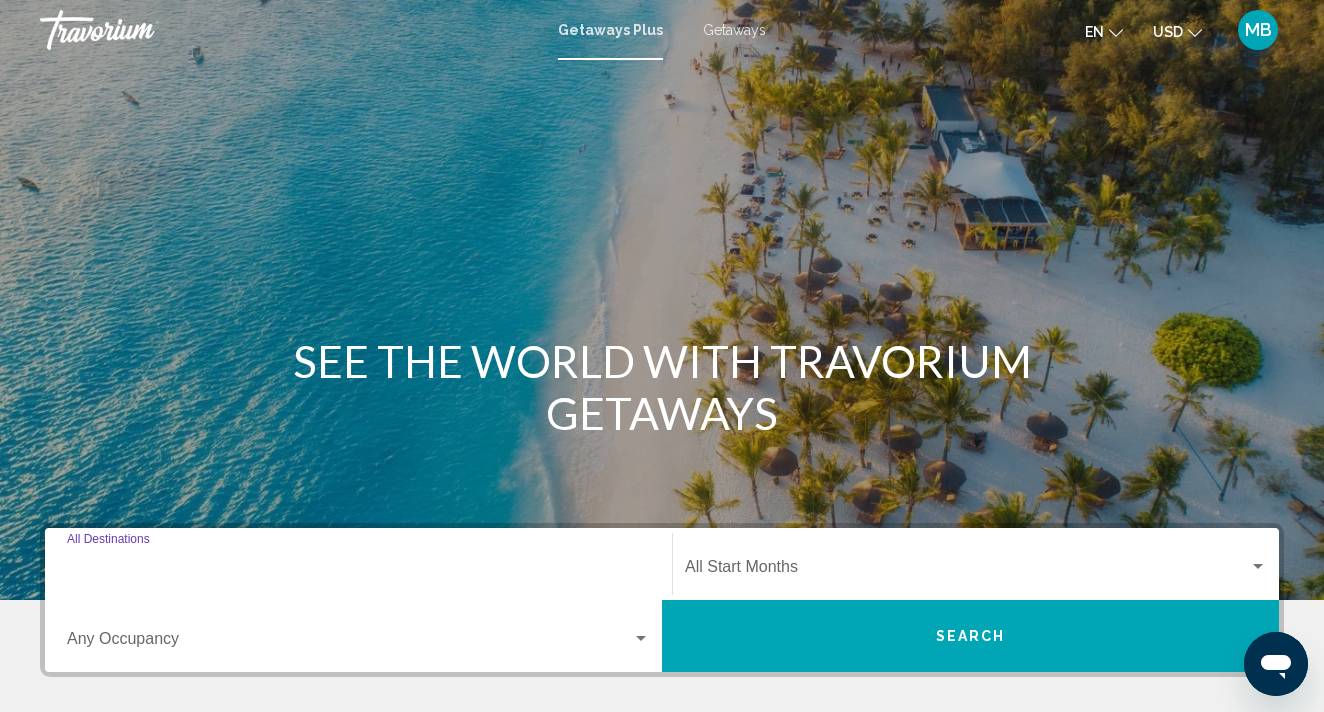 click on "Destination All Destinations" at bounding box center [358, 571] 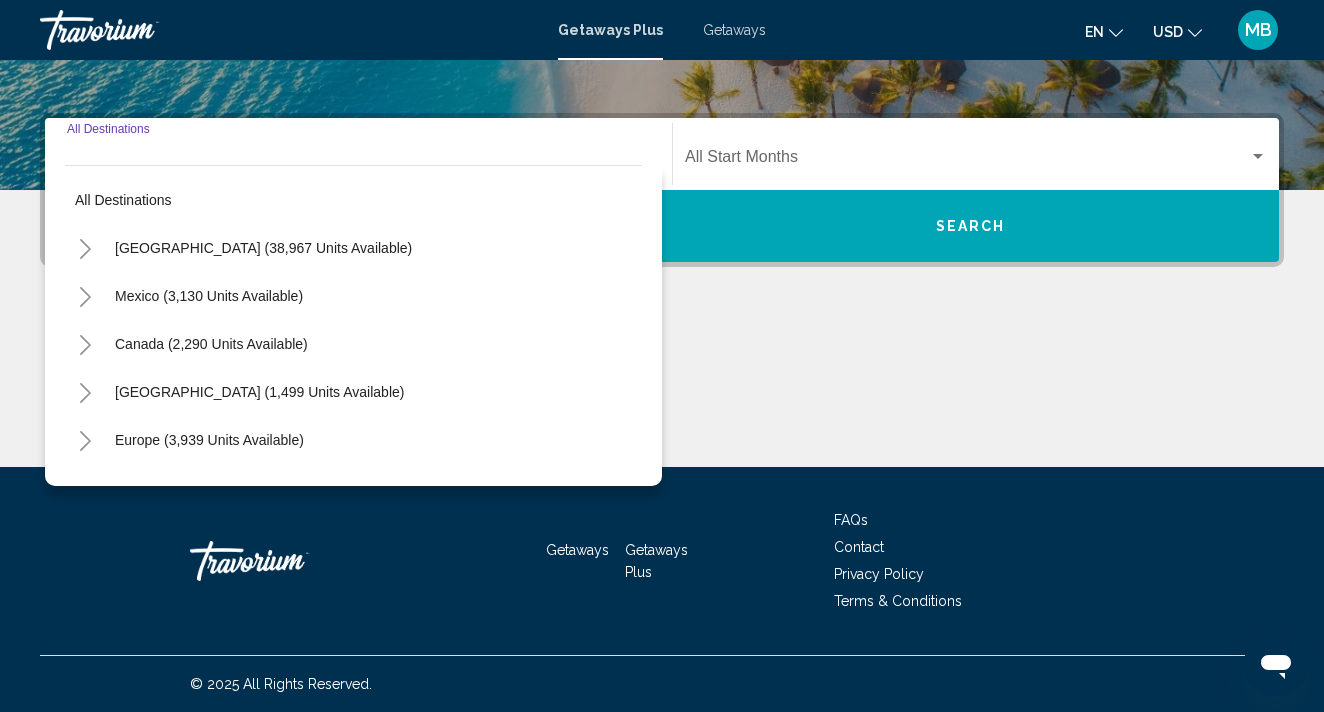 click 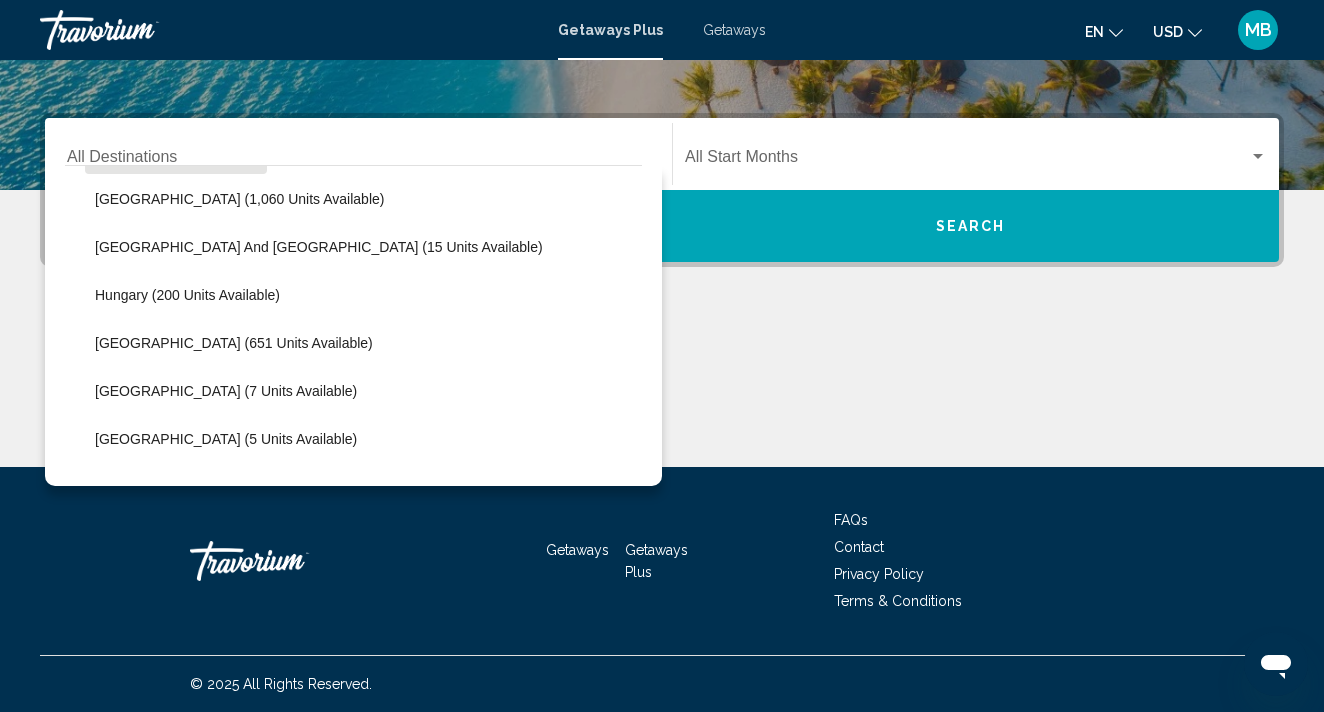 scroll, scrollTop: 442, scrollLeft: 0, axis: vertical 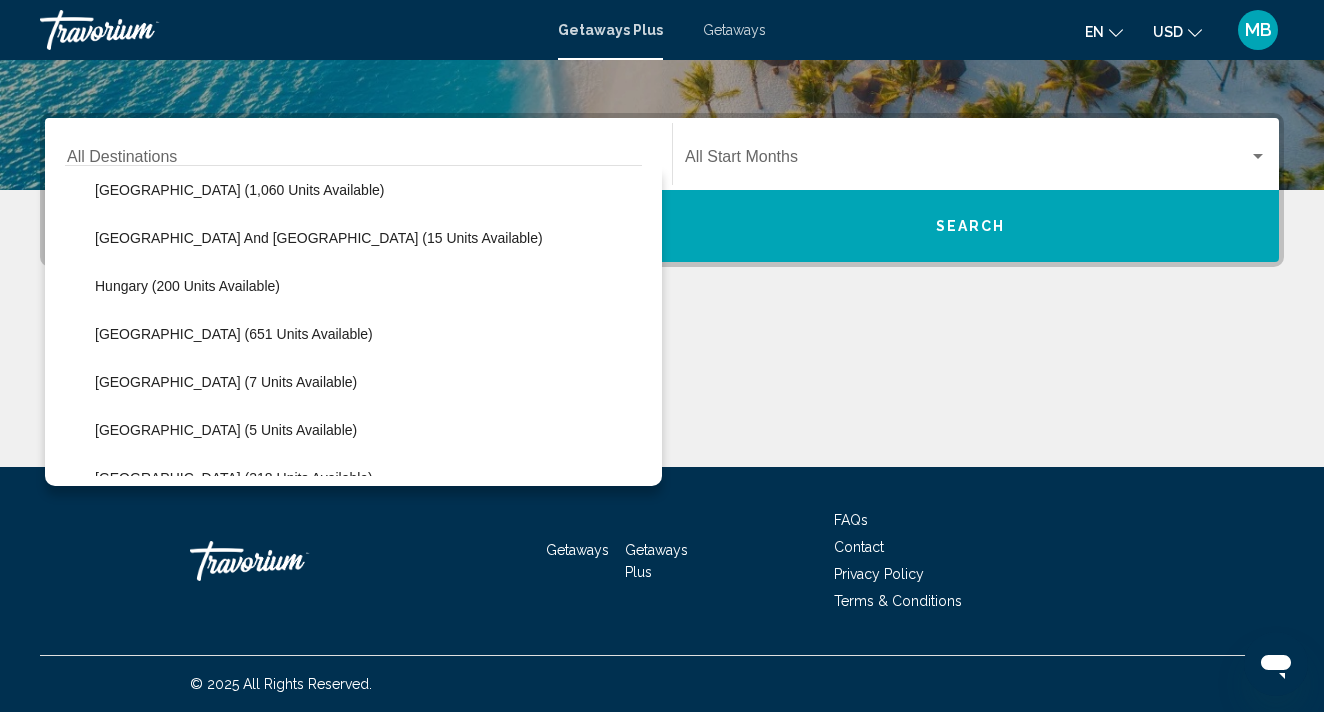 click on "[GEOGRAPHIC_DATA] (651 units available)" 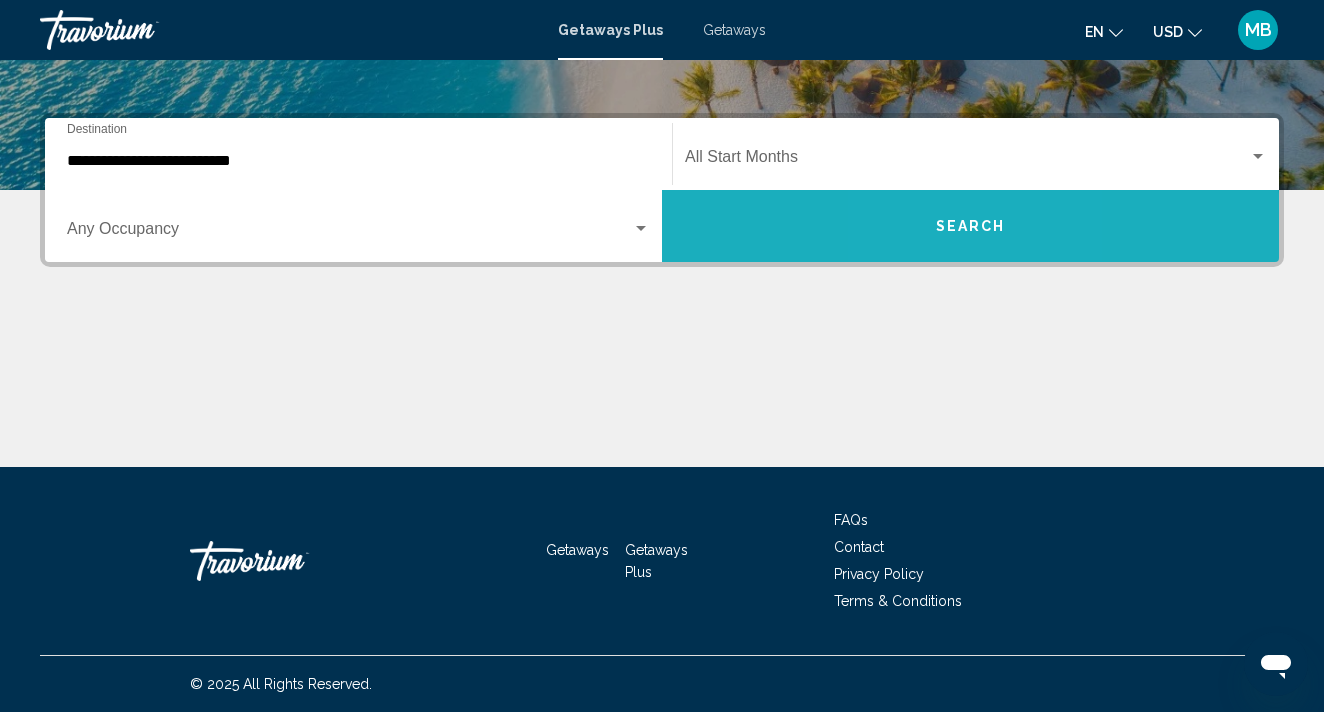 click on "Search" at bounding box center (971, 227) 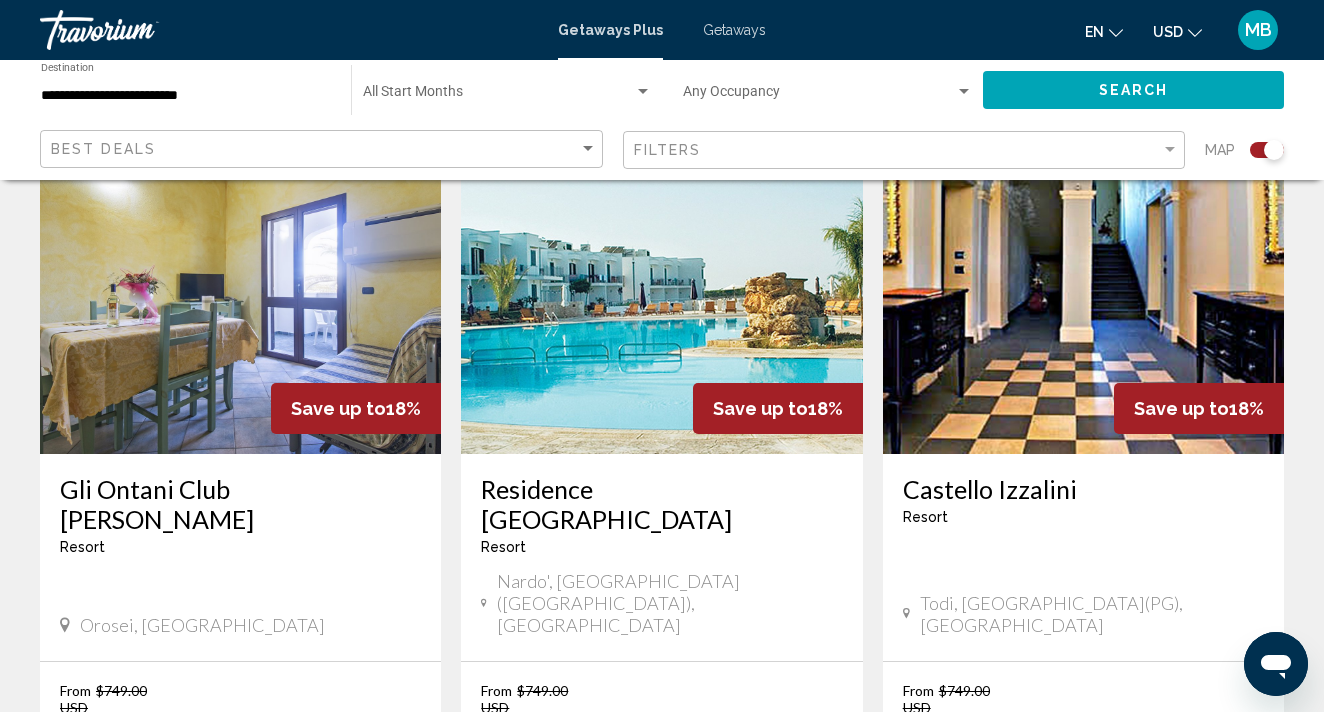 scroll, scrollTop: 758, scrollLeft: 0, axis: vertical 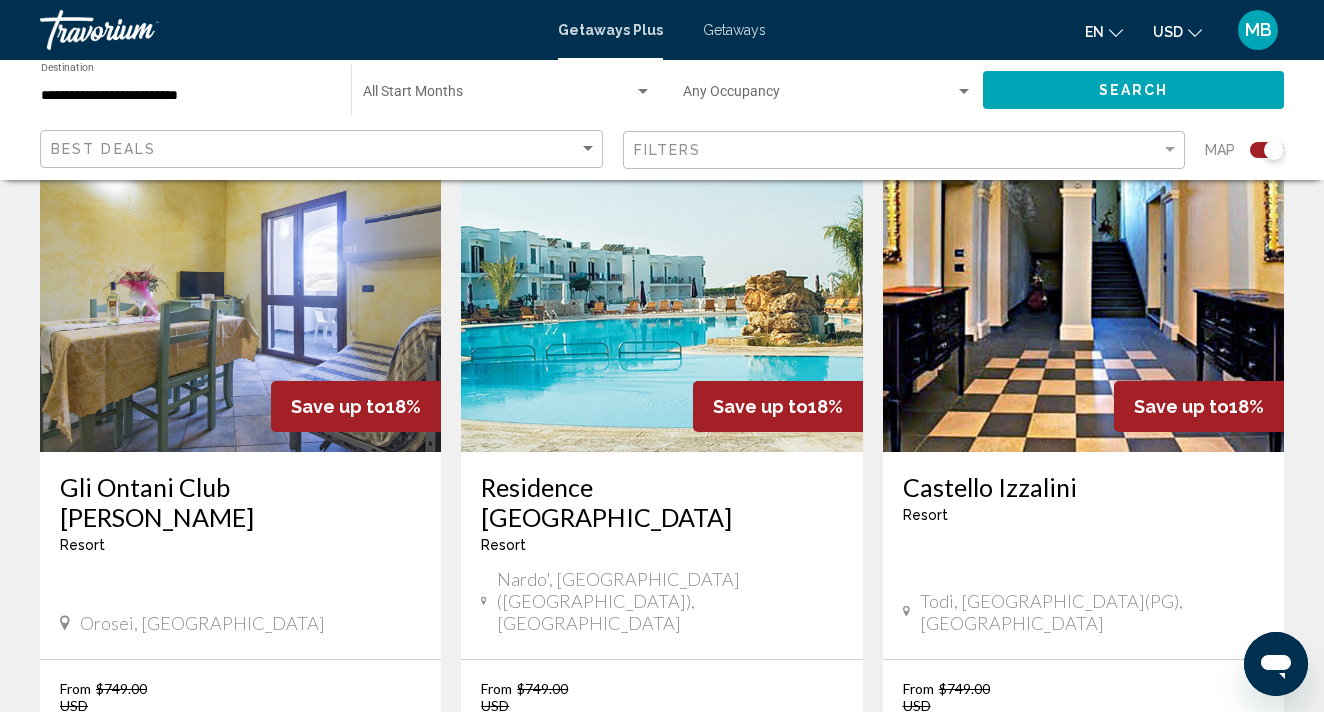 click on "Getaways" at bounding box center (734, 30) 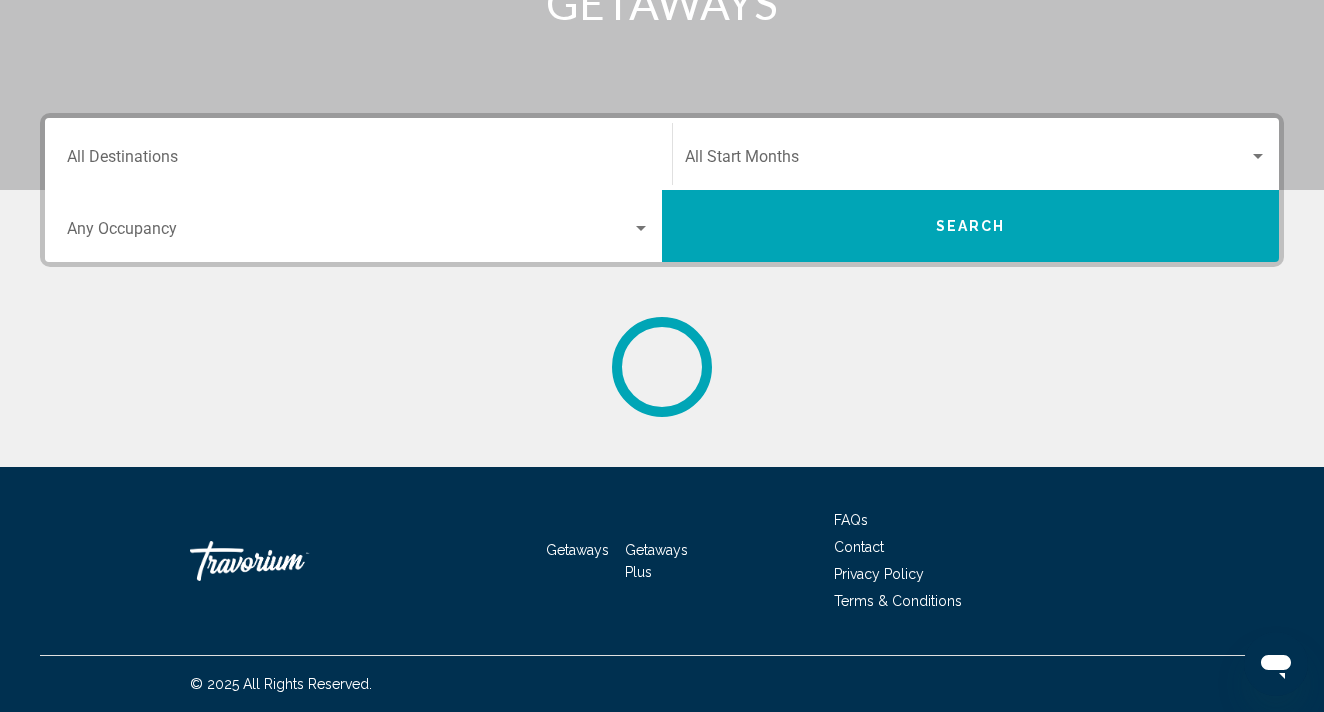 scroll, scrollTop: 0, scrollLeft: 0, axis: both 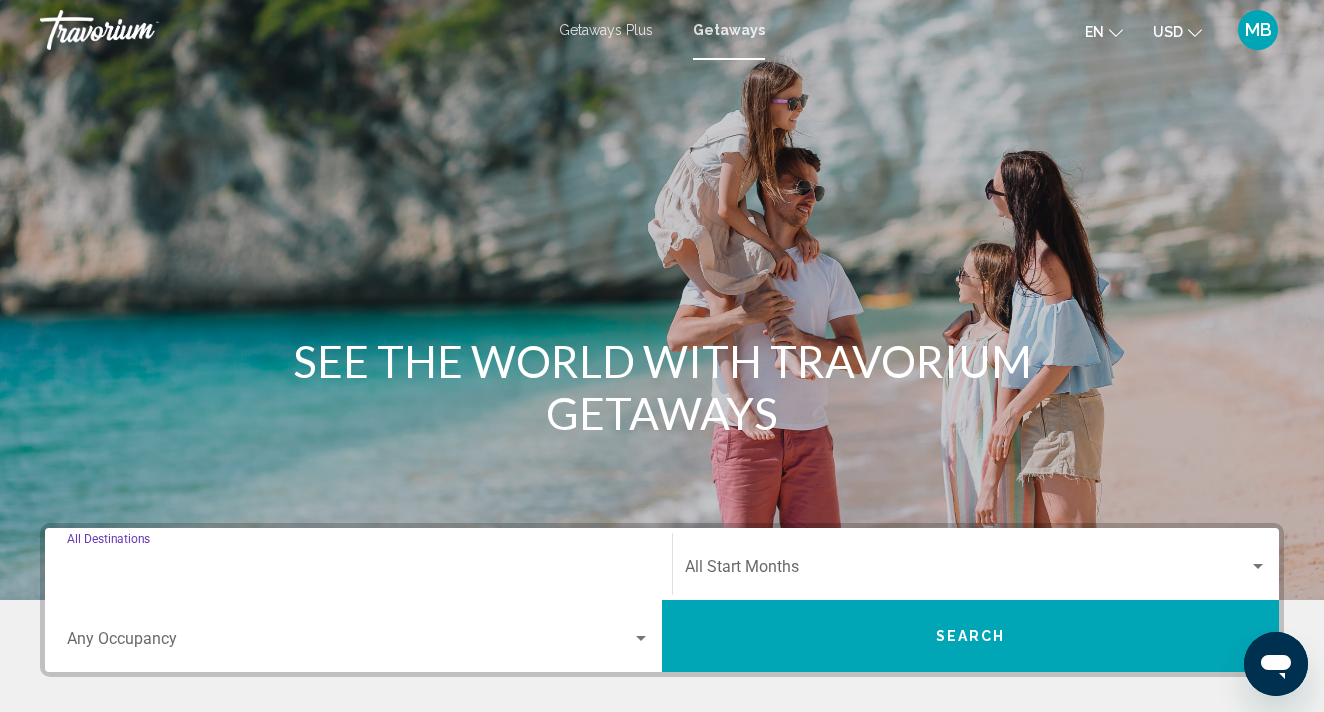 click on "Destination All Destinations" at bounding box center (358, 571) 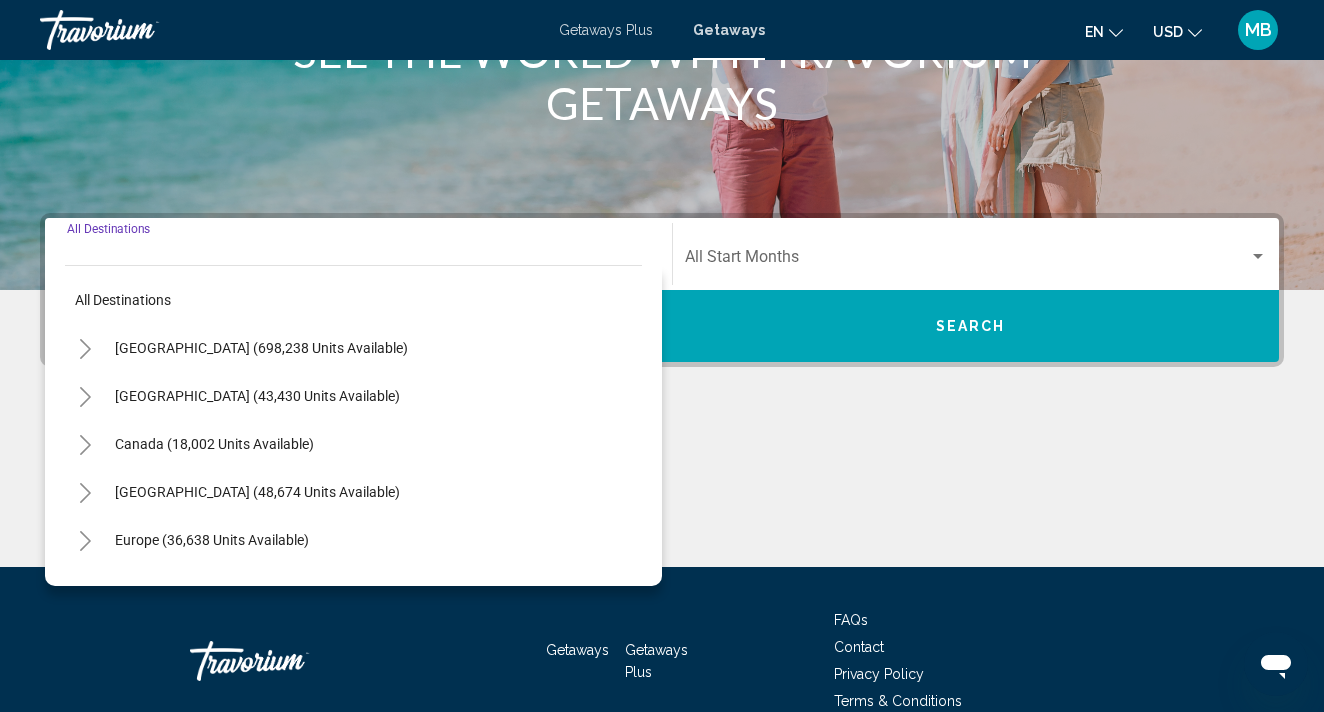 scroll, scrollTop: 410, scrollLeft: 0, axis: vertical 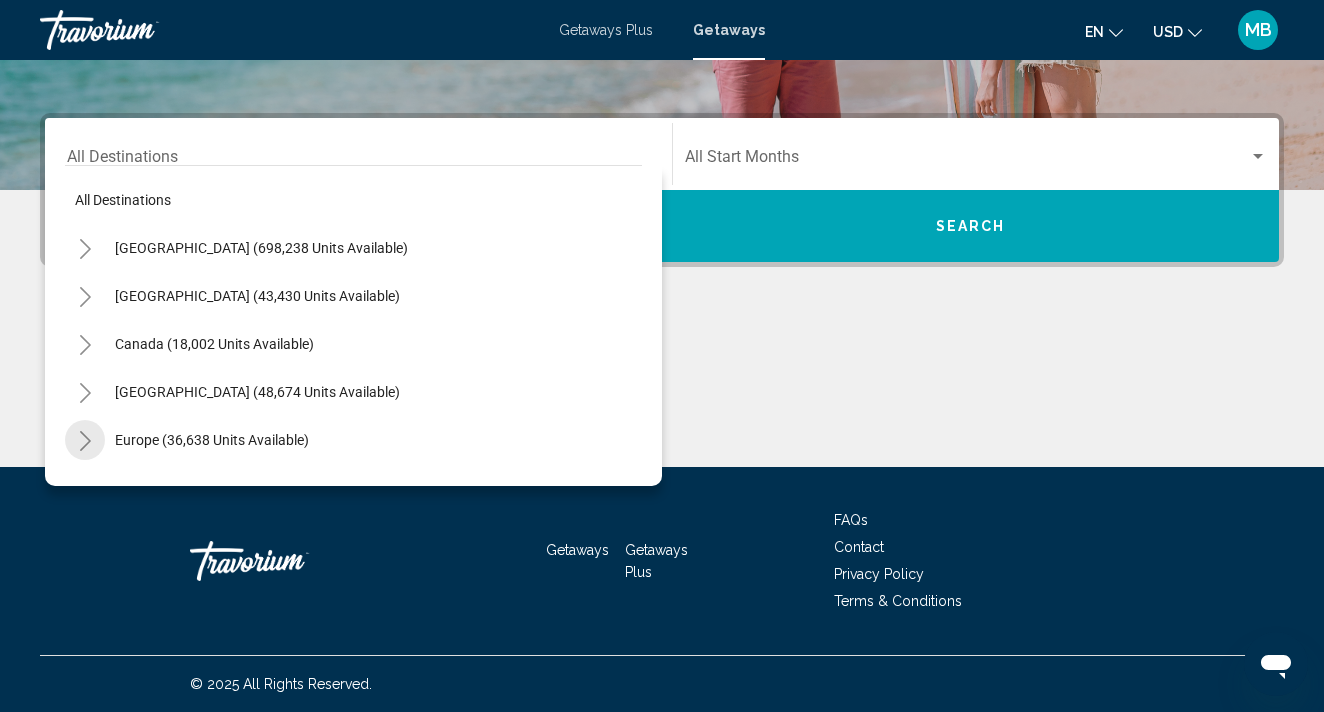 click 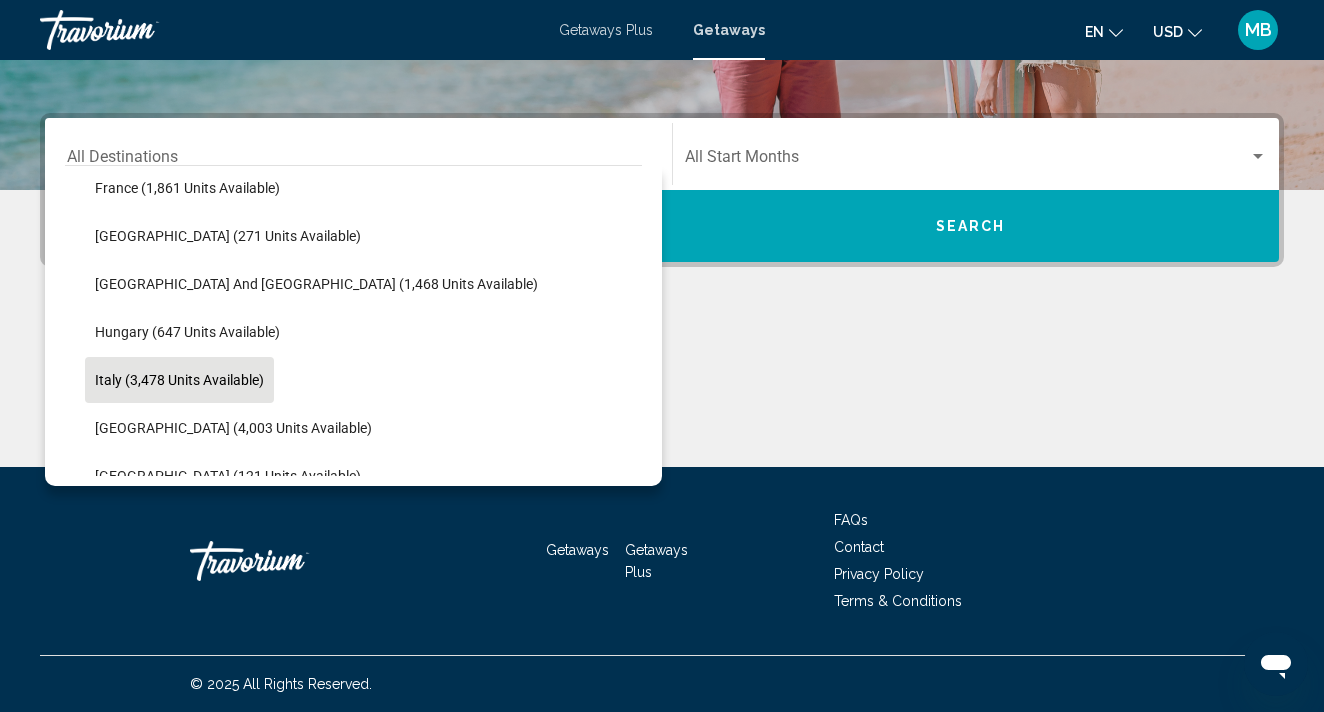 scroll, scrollTop: 561, scrollLeft: 0, axis: vertical 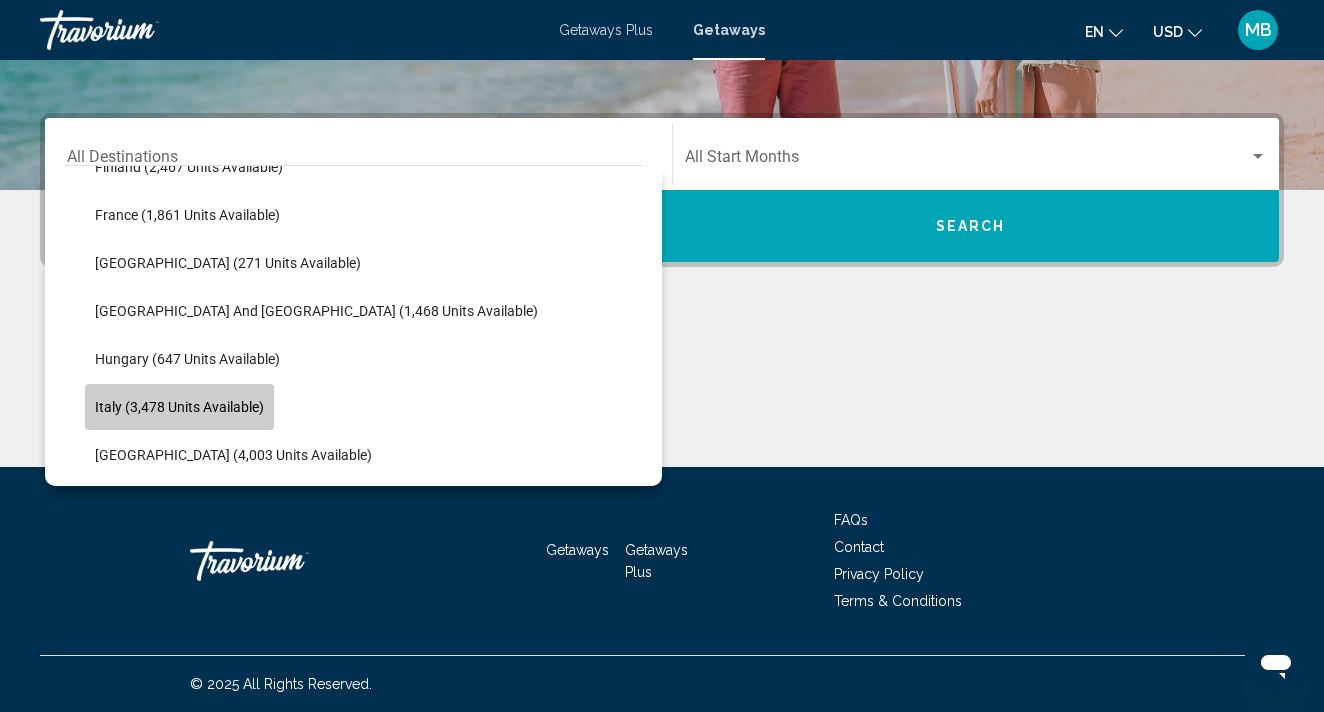 click on "Italy (3,478 units available)" 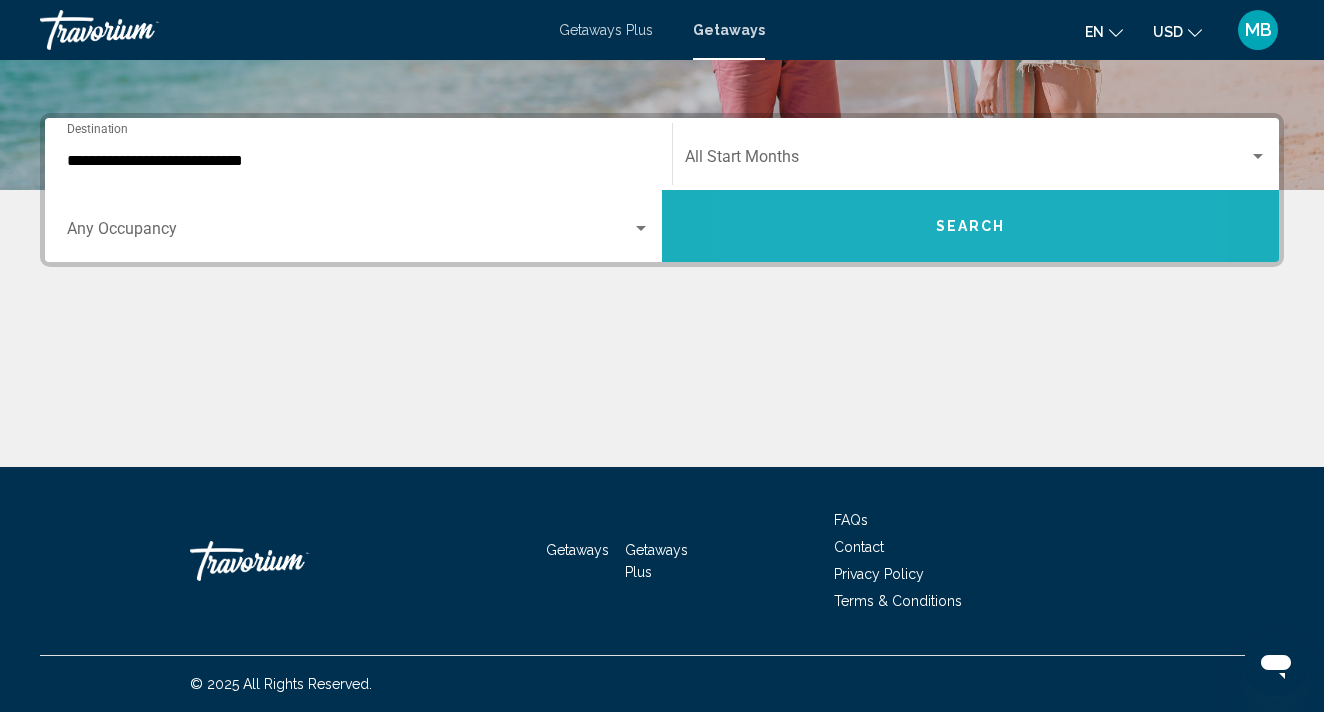 click on "Search" at bounding box center (970, 226) 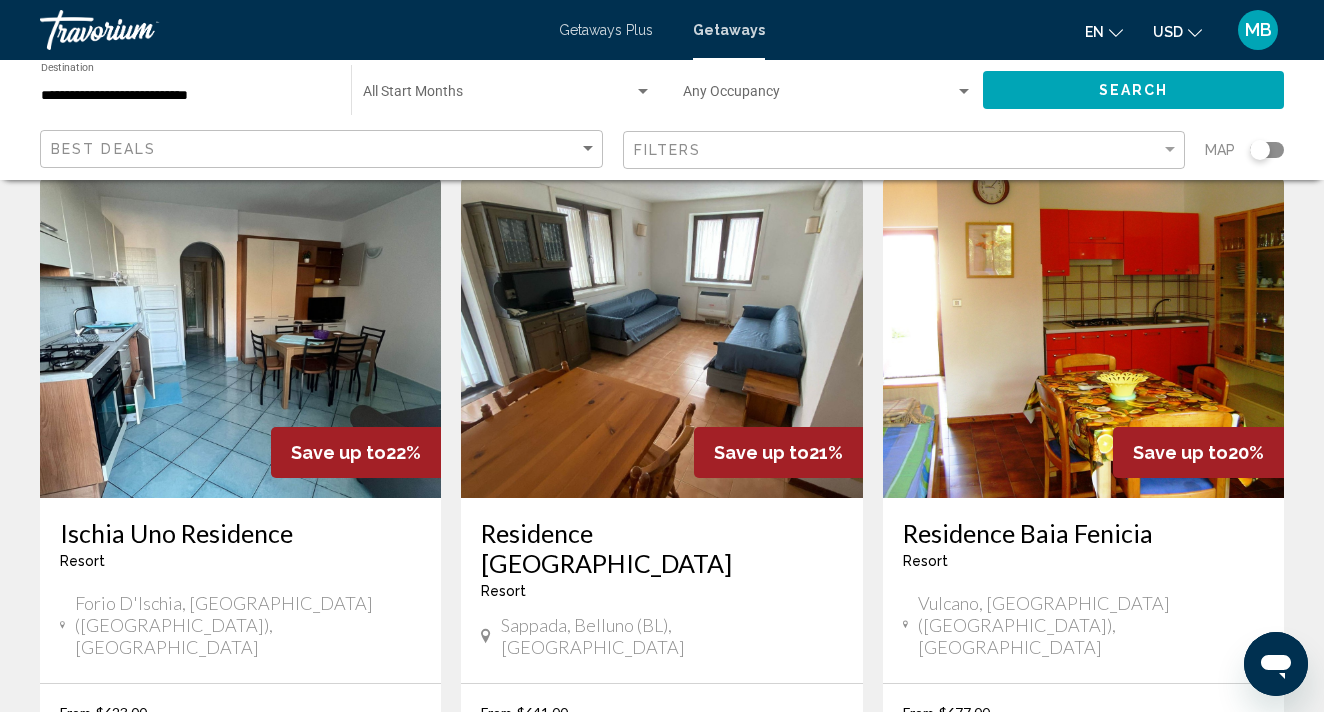 scroll, scrollTop: 107, scrollLeft: 0, axis: vertical 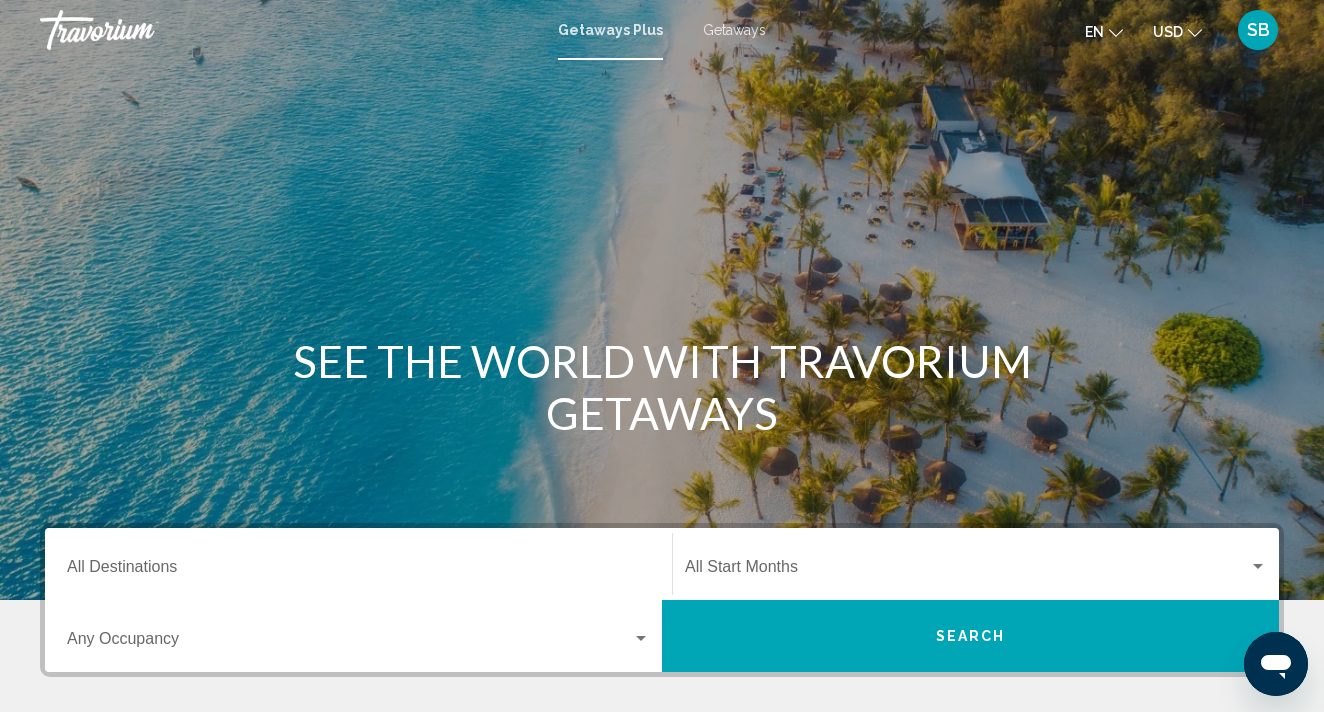 click on "SB" at bounding box center (1258, 30) 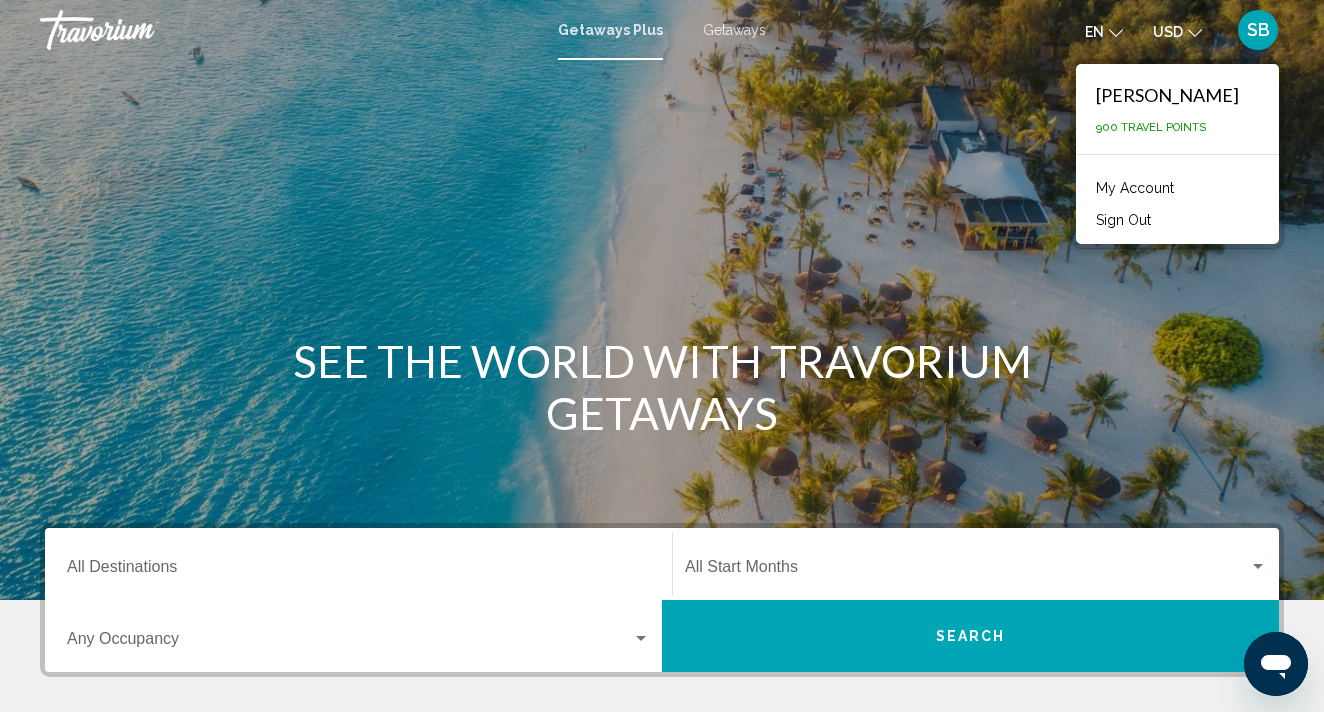 click on "SB" at bounding box center (1258, 30) 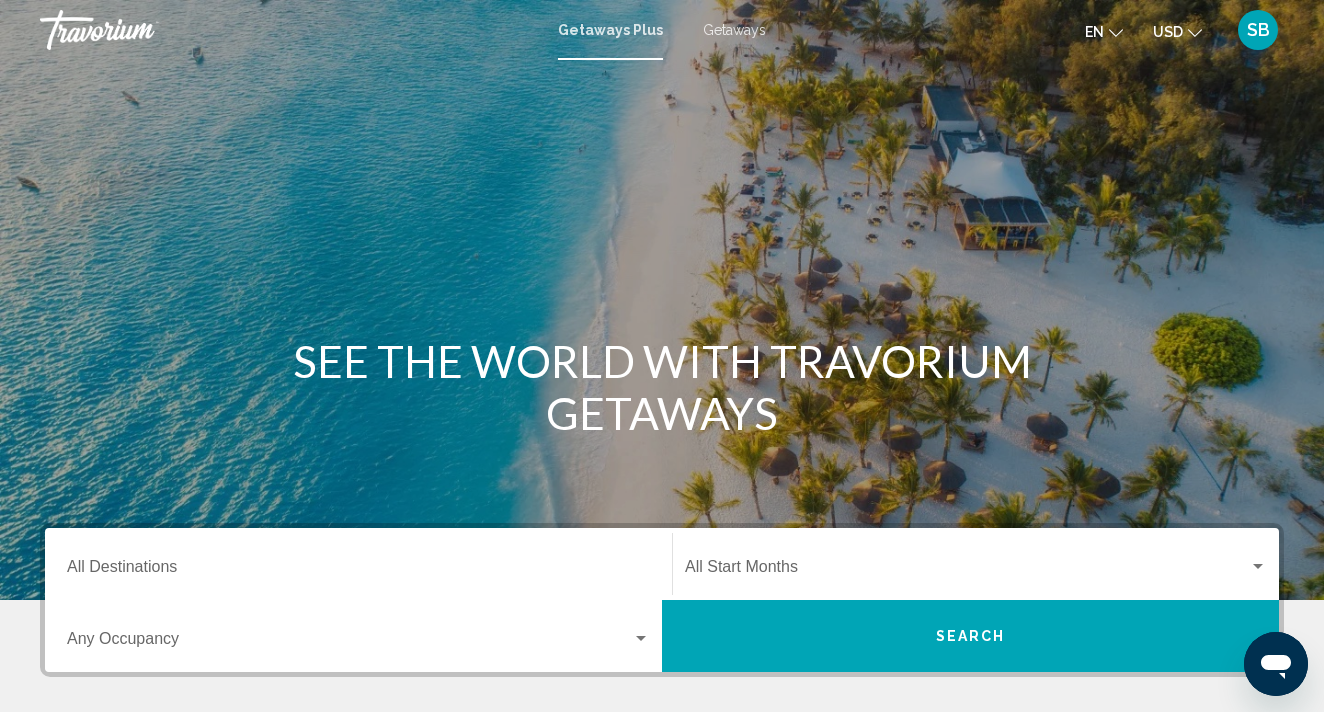 click on "Destination All Destinations" at bounding box center (358, 571) 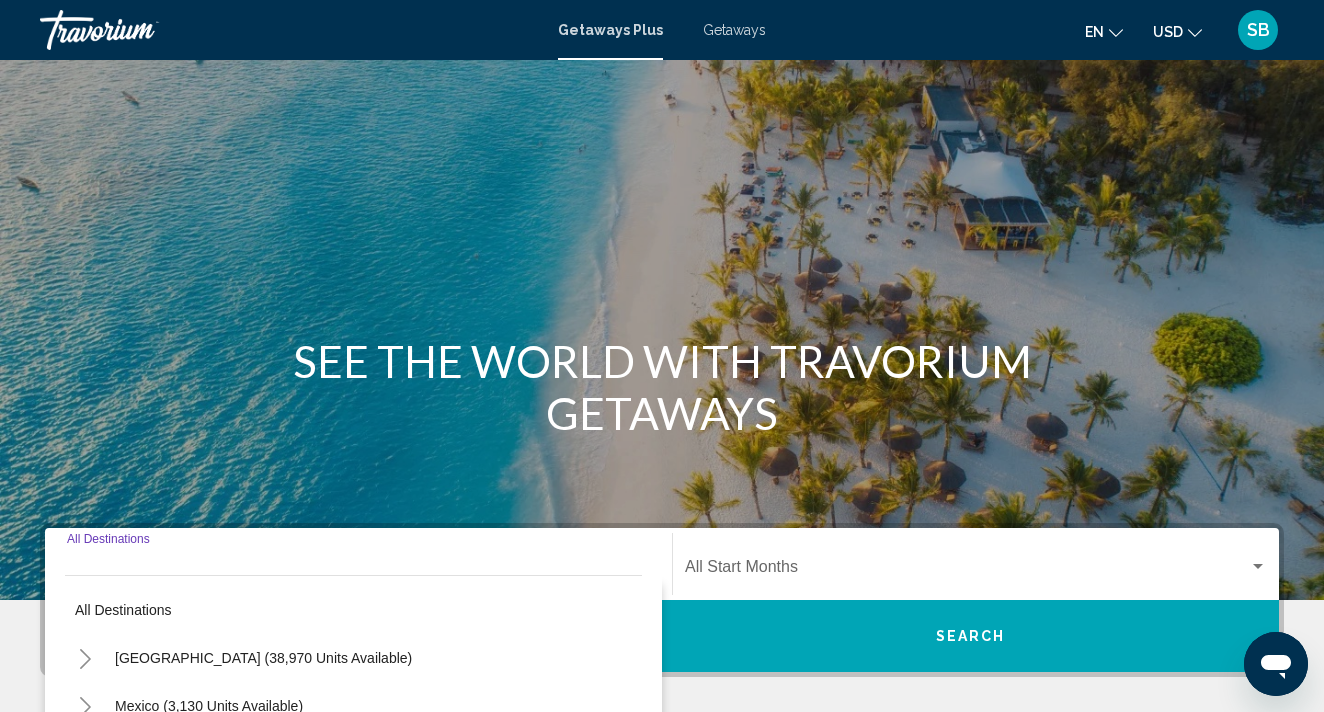 scroll, scrollTop: 410, scrollLeft: 0, axis: vertical 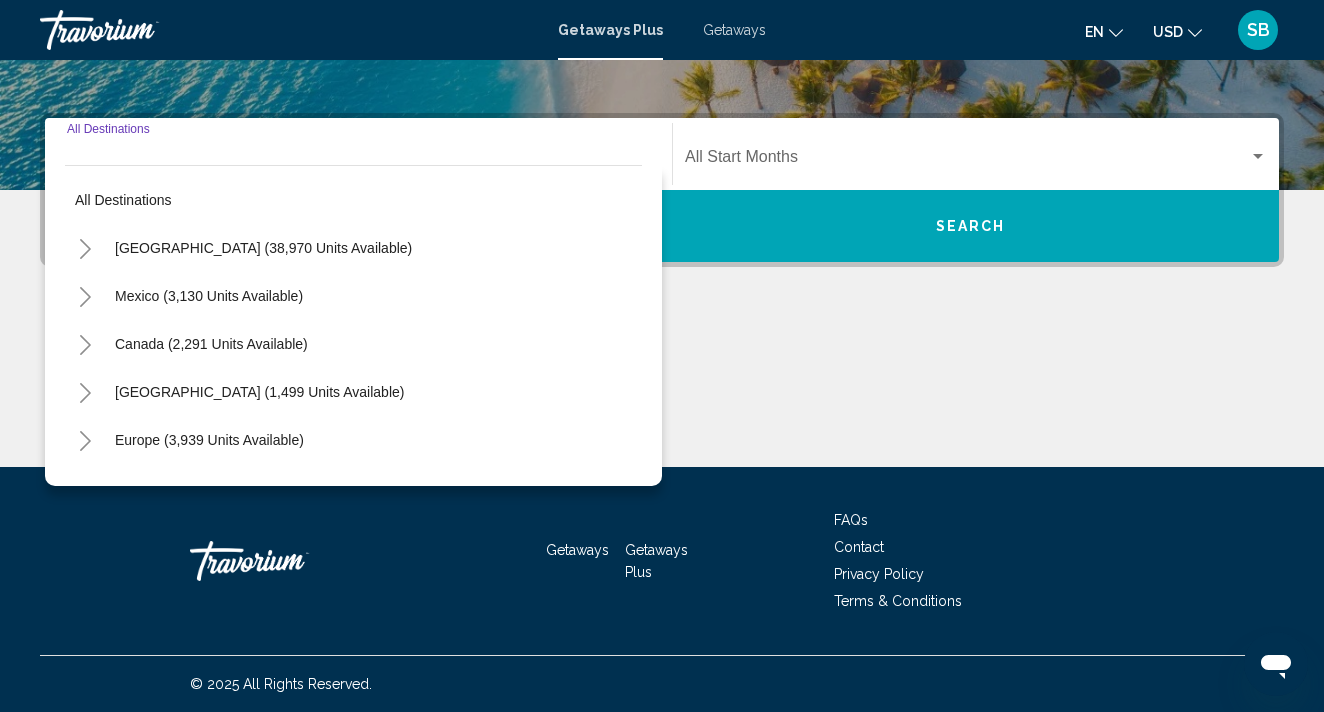 click 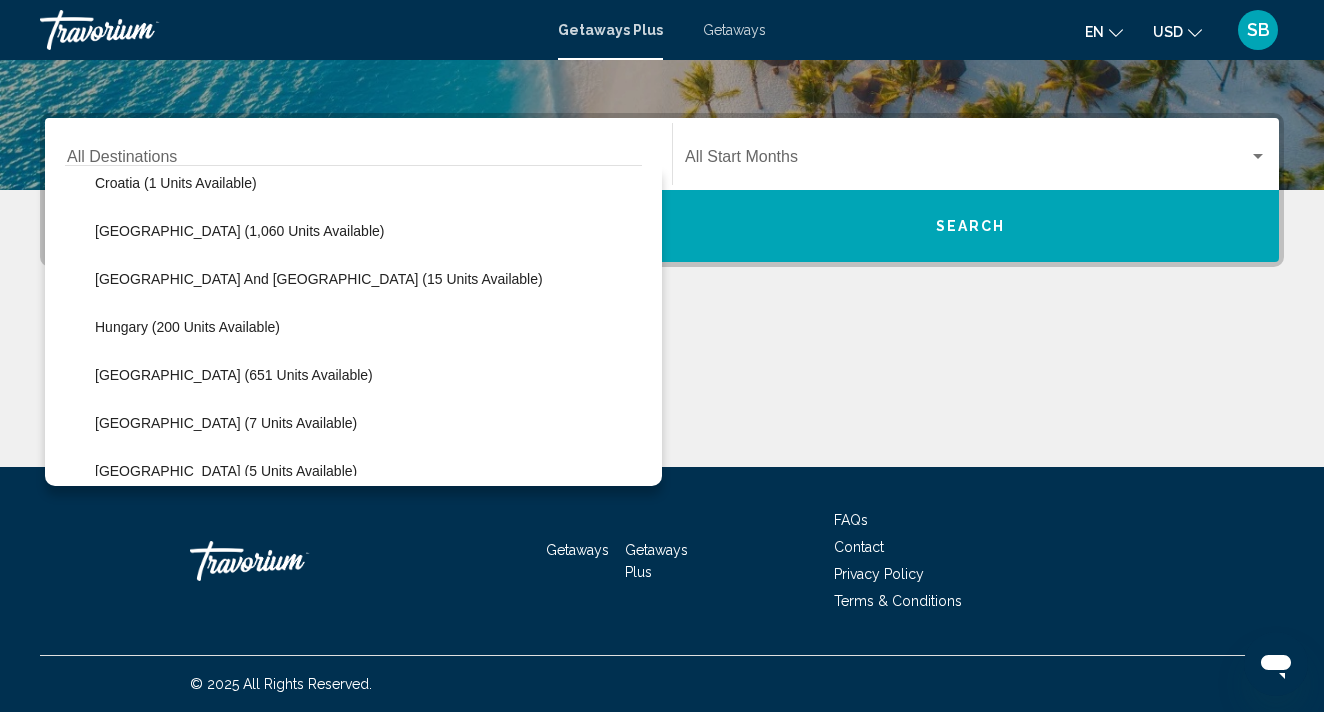 scroll, scrollTop: 423, scrollLeft: 0, axis: vertical 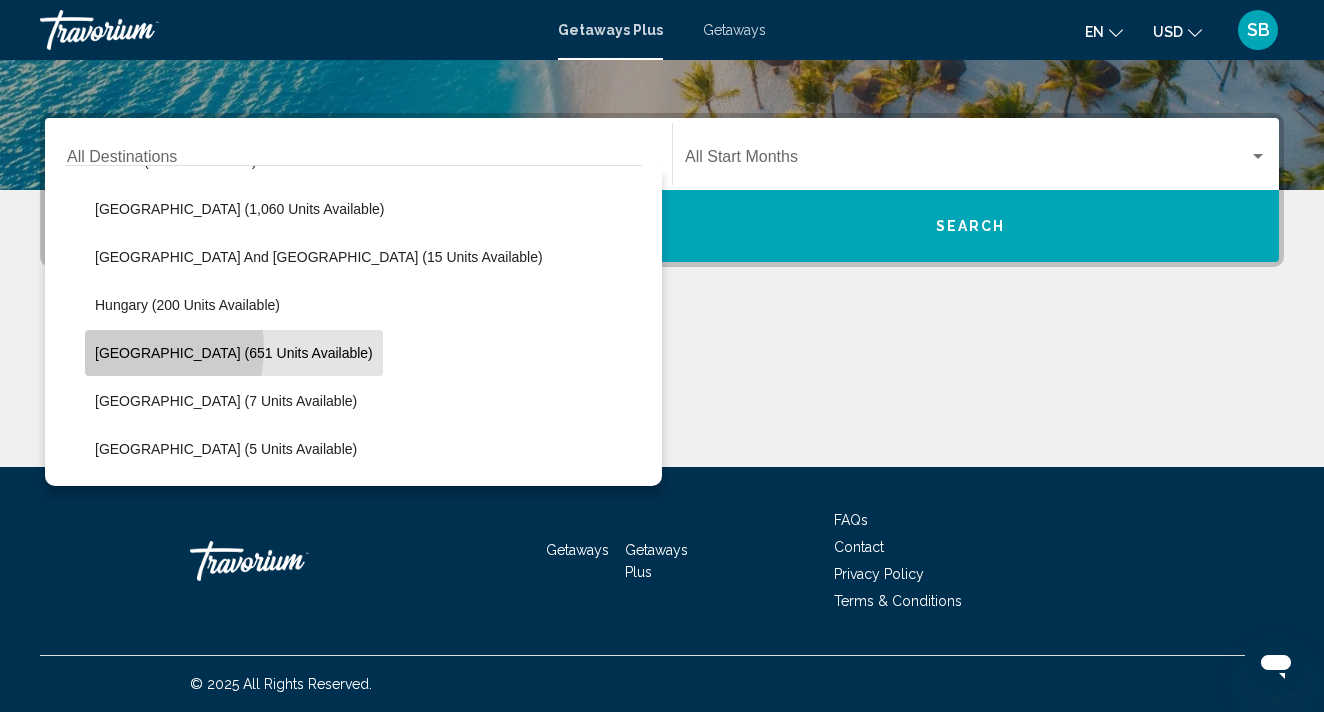click on "[GEOGRAPHIC_DATA] (651 units available)" 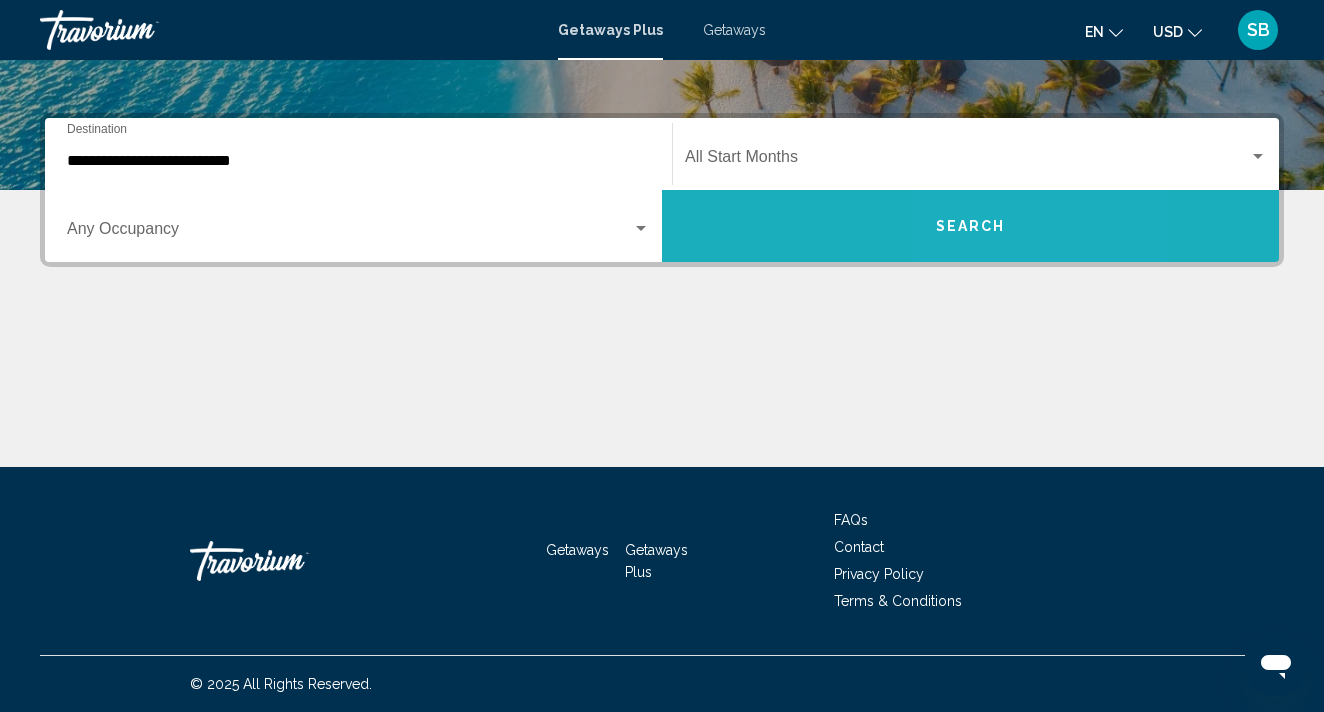 click on "Search" at bounding box center (970, 226) 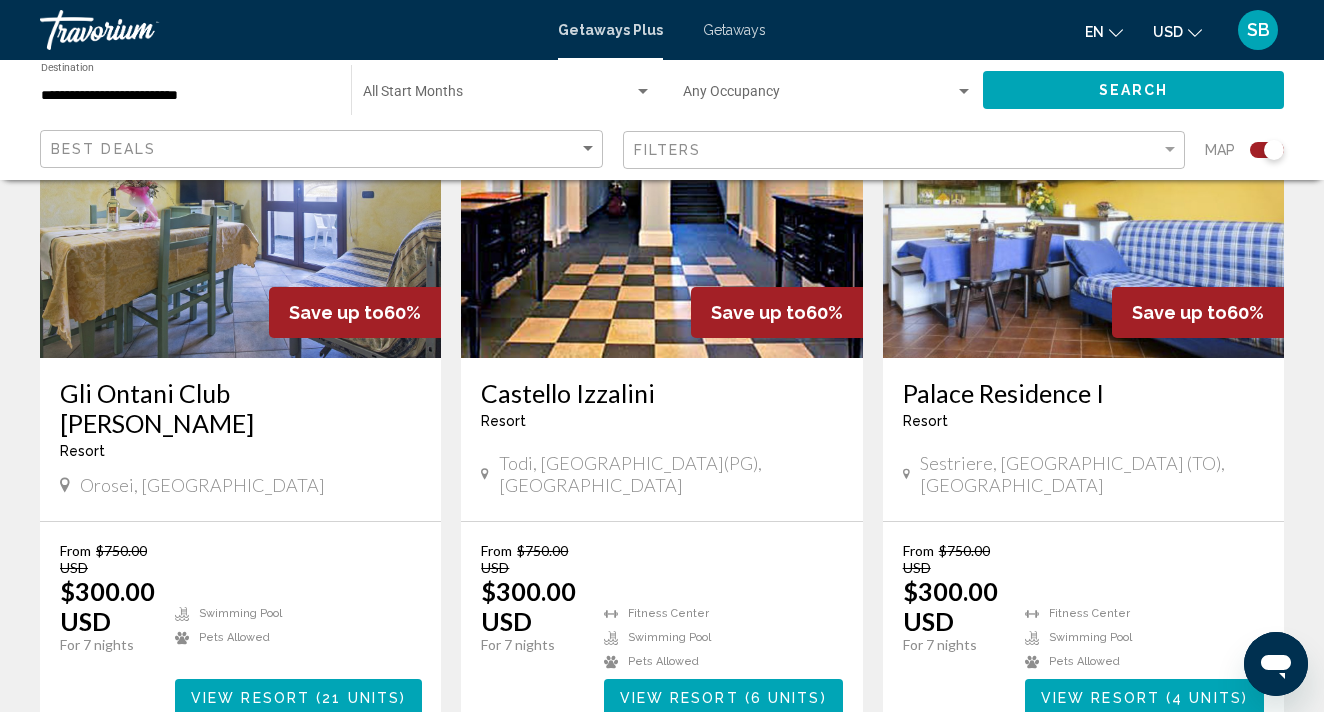 scroll, scrollTop: 859, scrollLeft: 0, axis: vertical 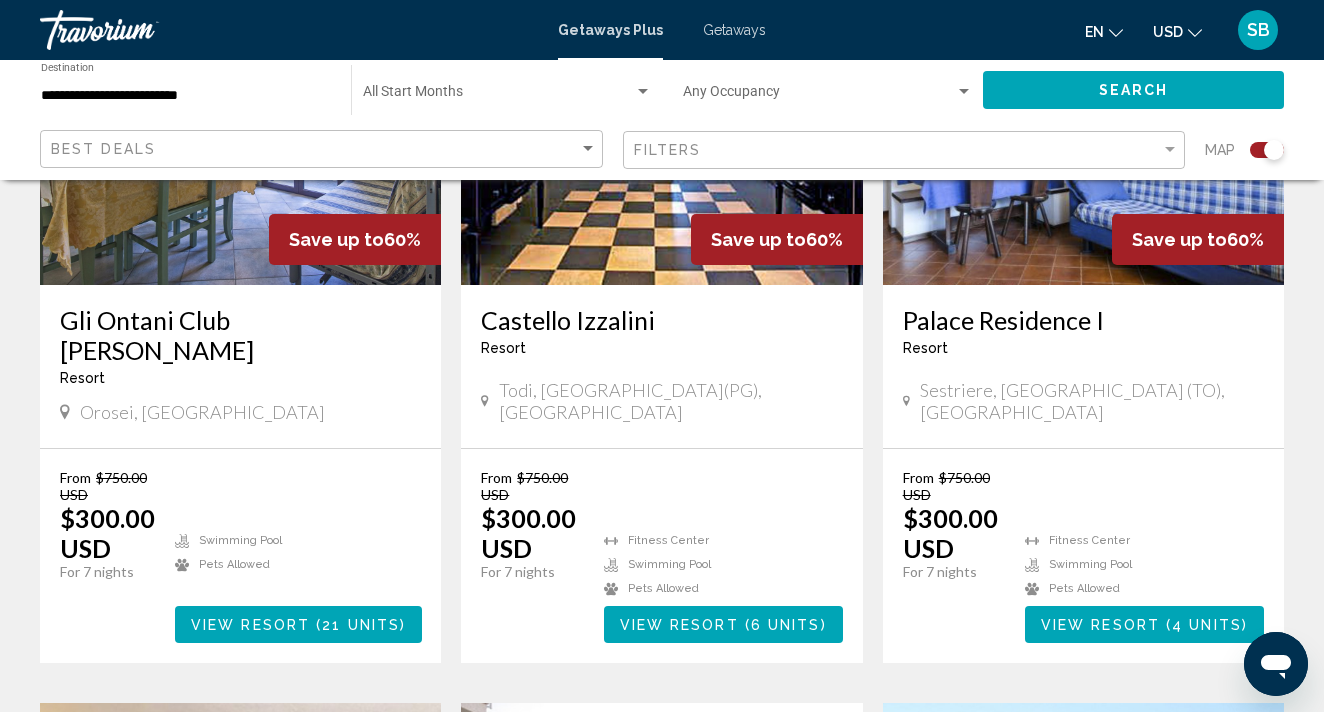 click on "Getaways" at bounding box center (734, 30) 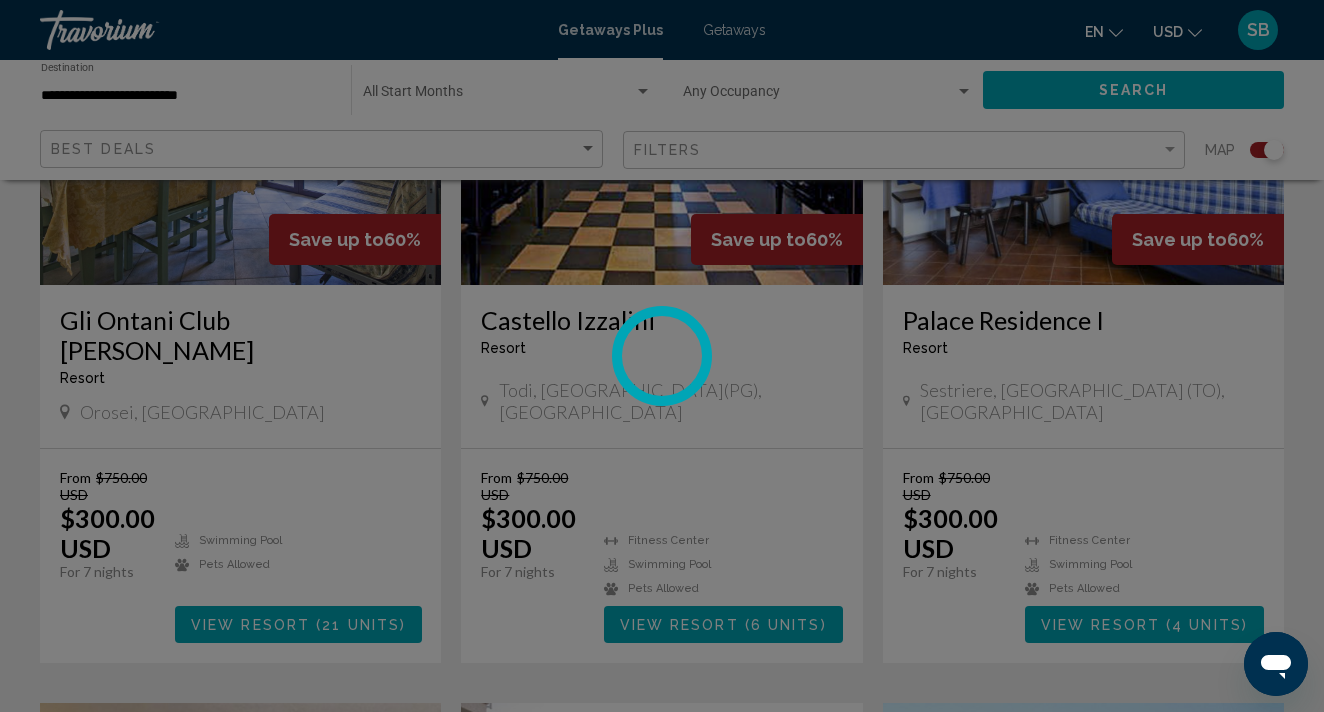 scroll, scrollTop: 0, scrollLeft: 0, axis: both 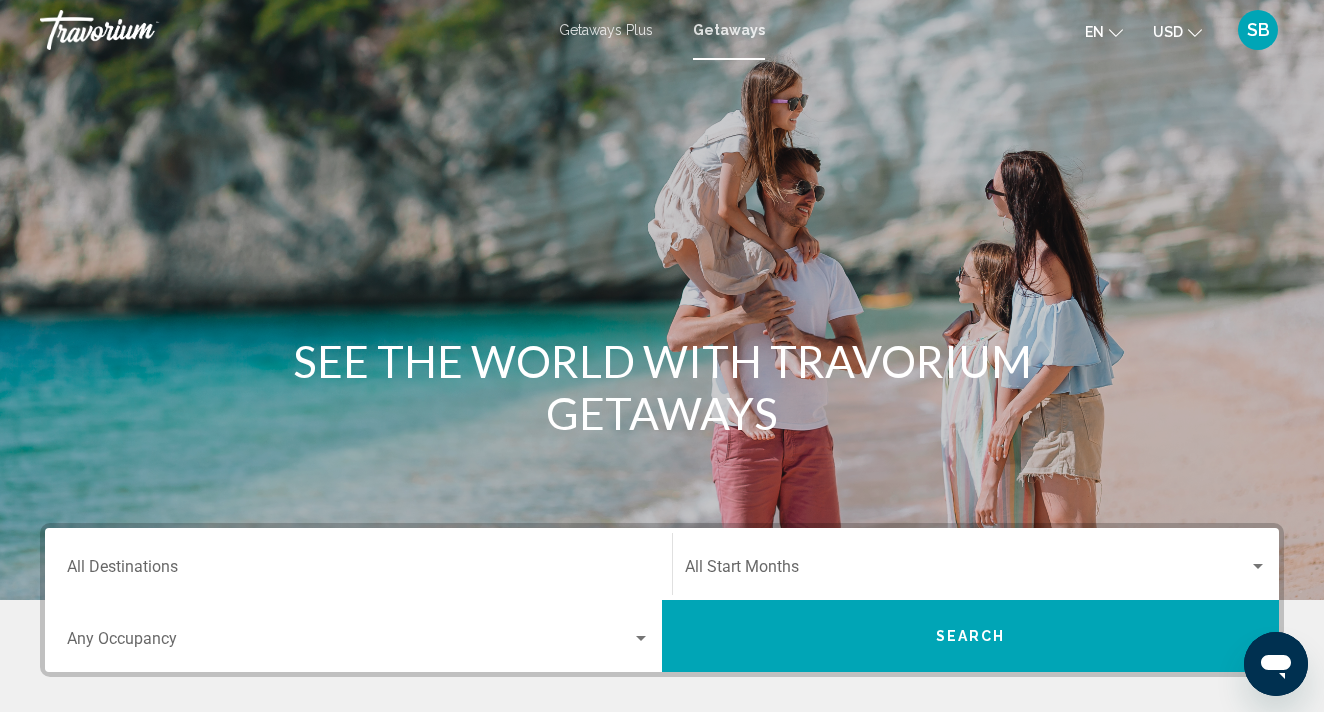 click on "Destination All Destinations" at bounding box center [358, 564] 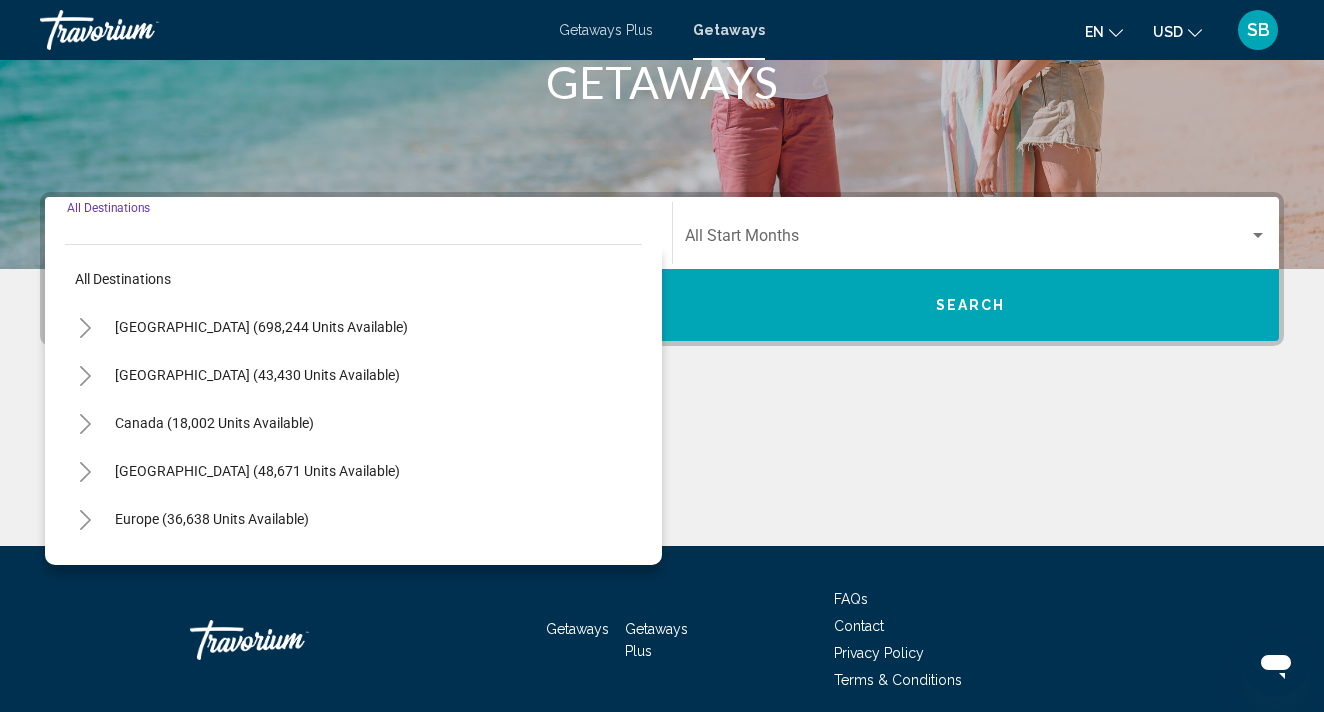 scroll, scrollTop: 410, scrollLeft: 0, axis: vertical 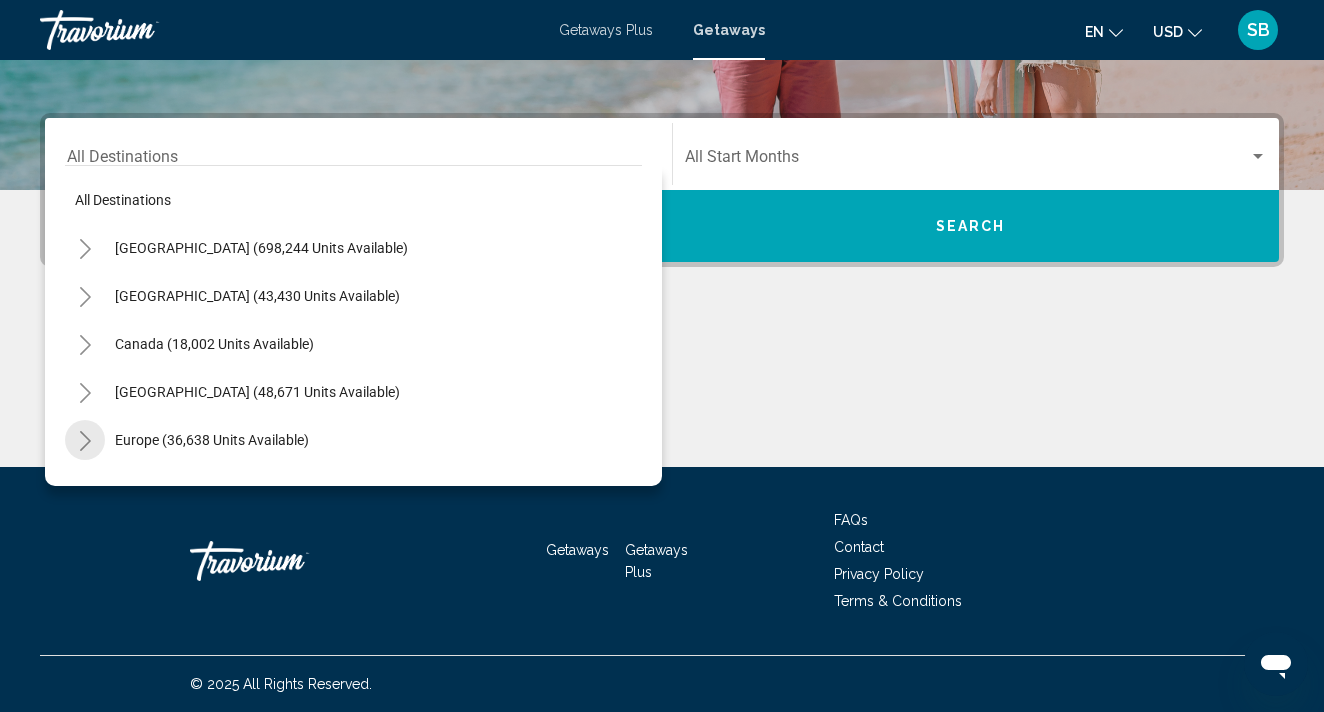 click 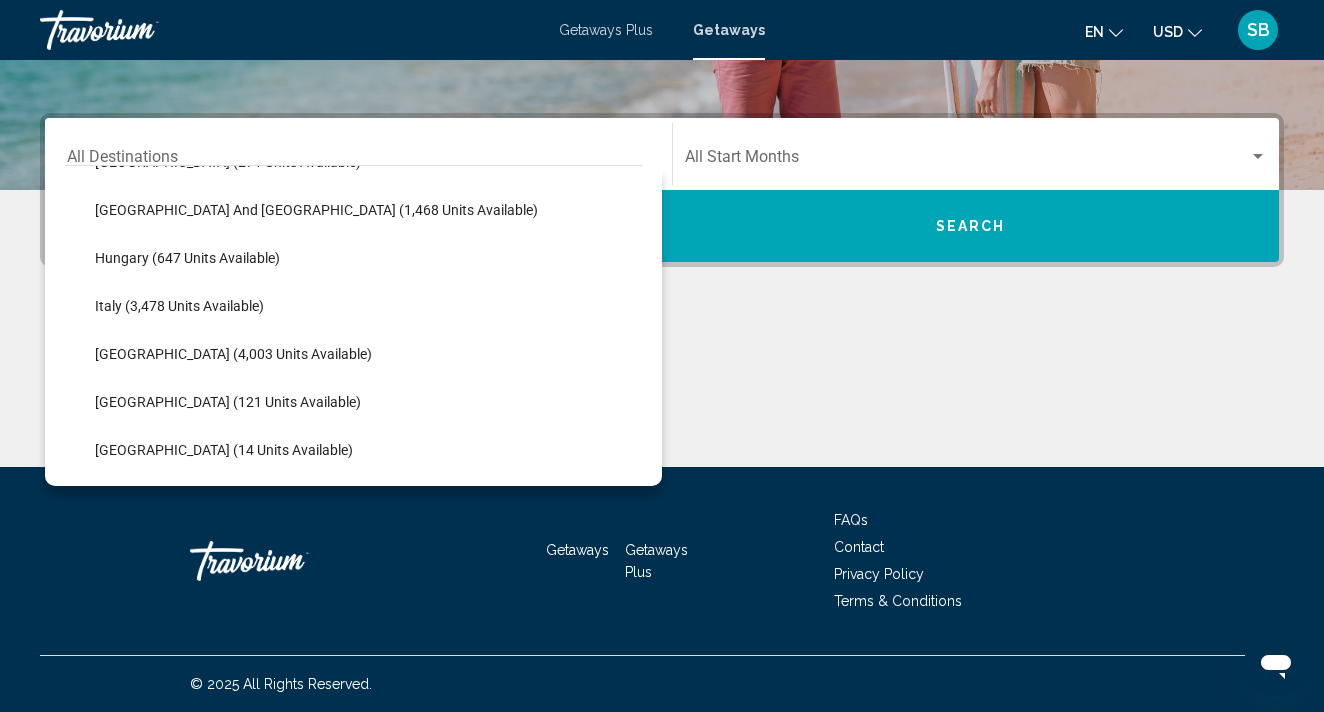 scroll, scrollTop: 656, scrollLeft: 0, axis: vertical 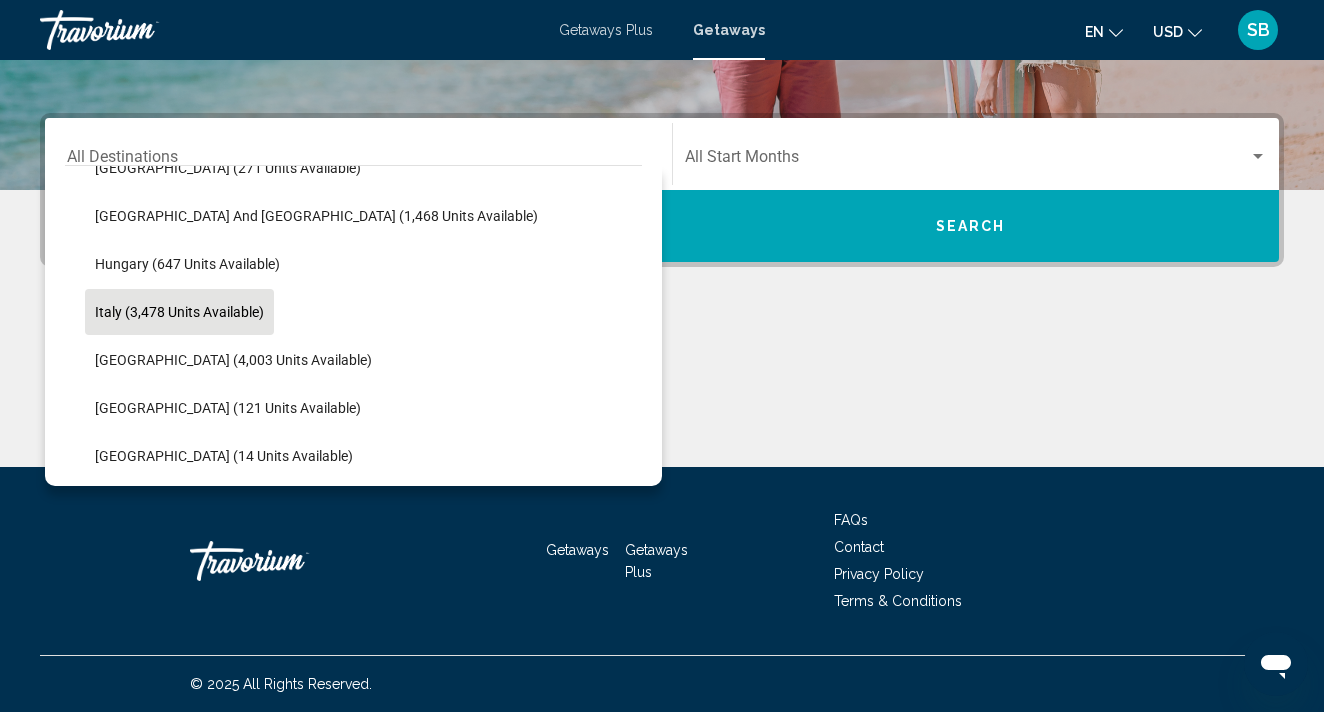 click on "Italy (3,478 units available)" 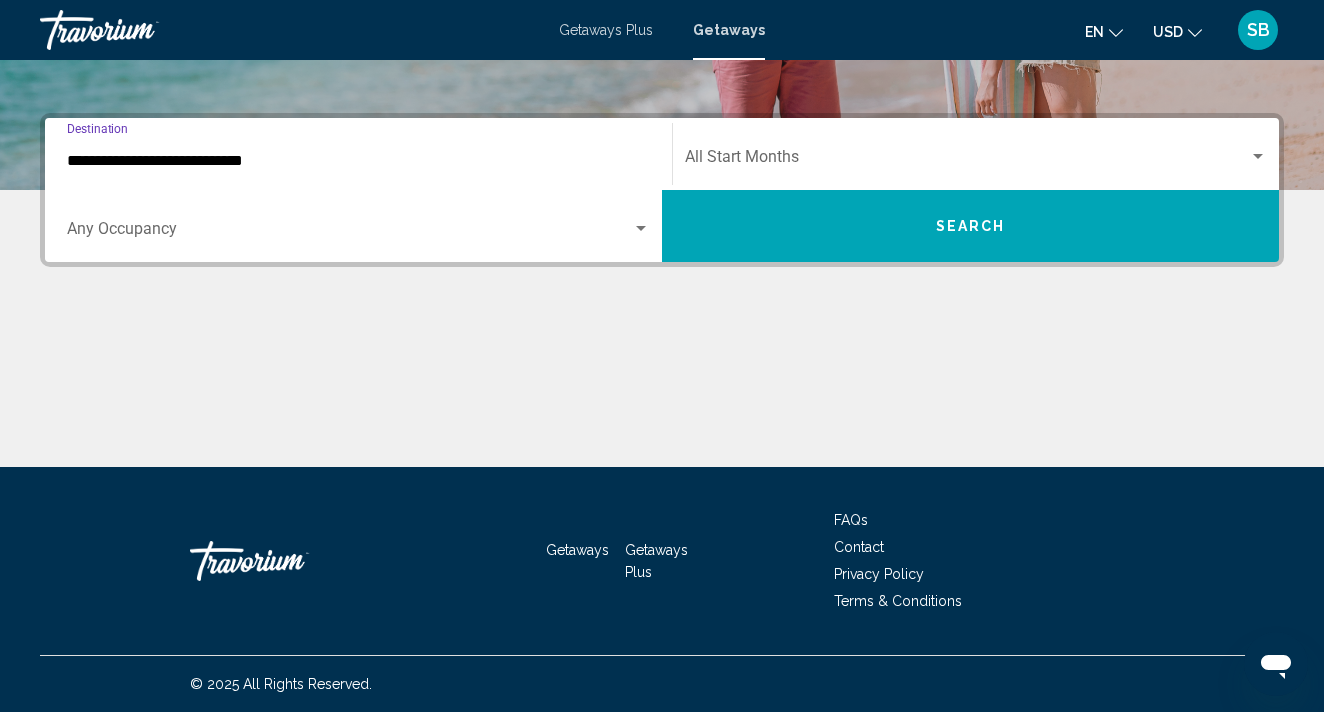 click on "Search" at bounding box center [970, 226] 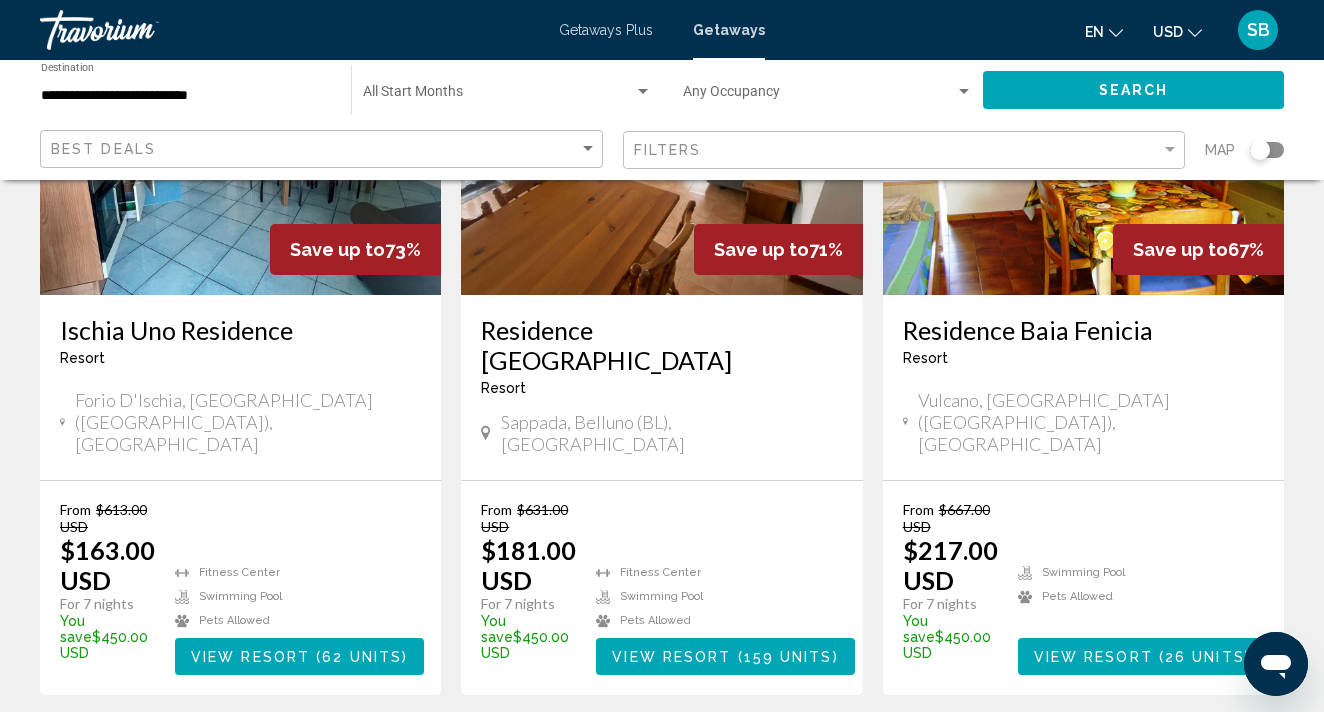 scroll, scrollTop: 305, scrollLeft: 0, axis: vertical 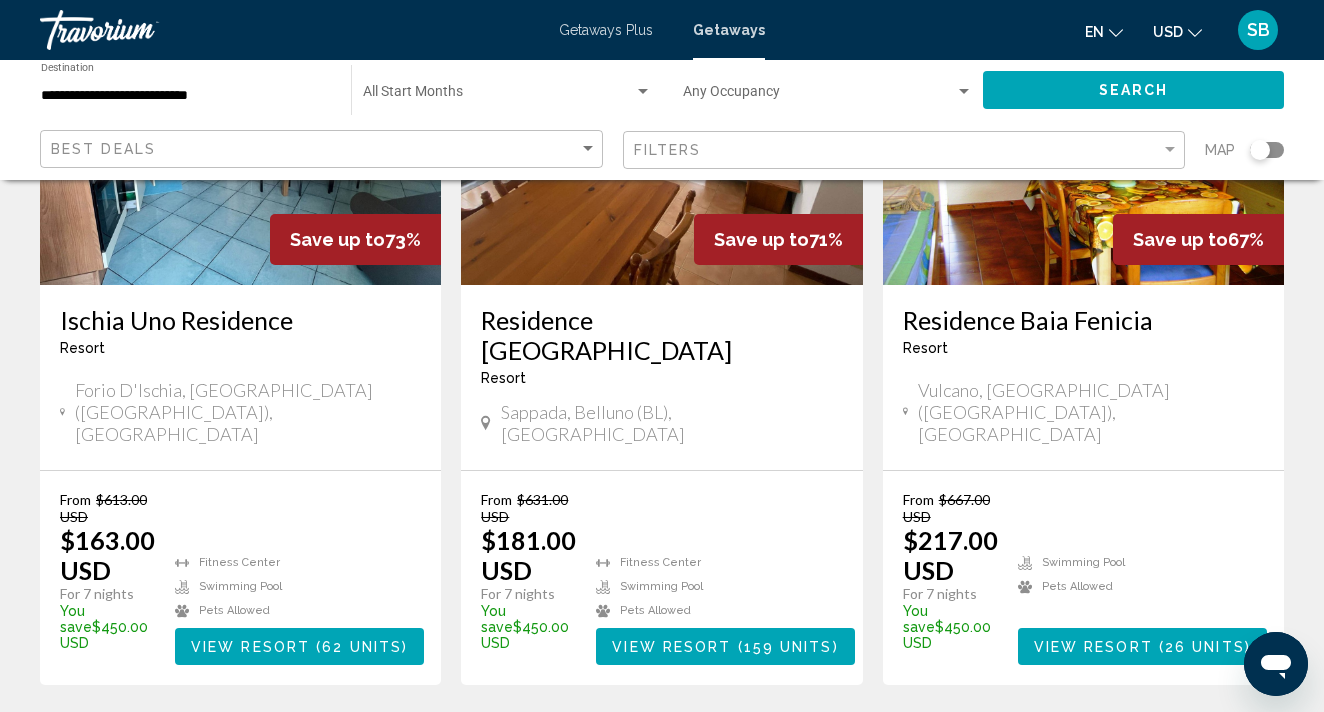 click on "62 units" at bounding box center [362, 647] 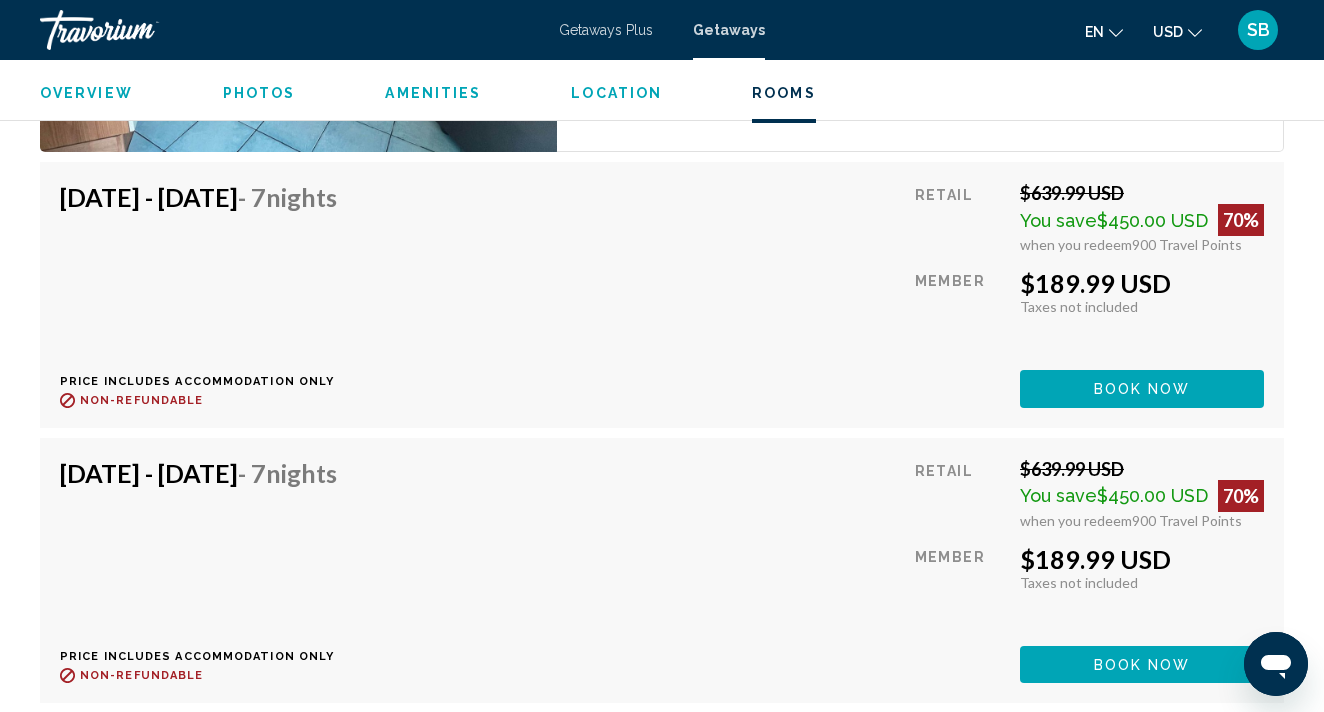 scroll, scrollTop: 4234, scrollLeft: 0, axis: vertical 